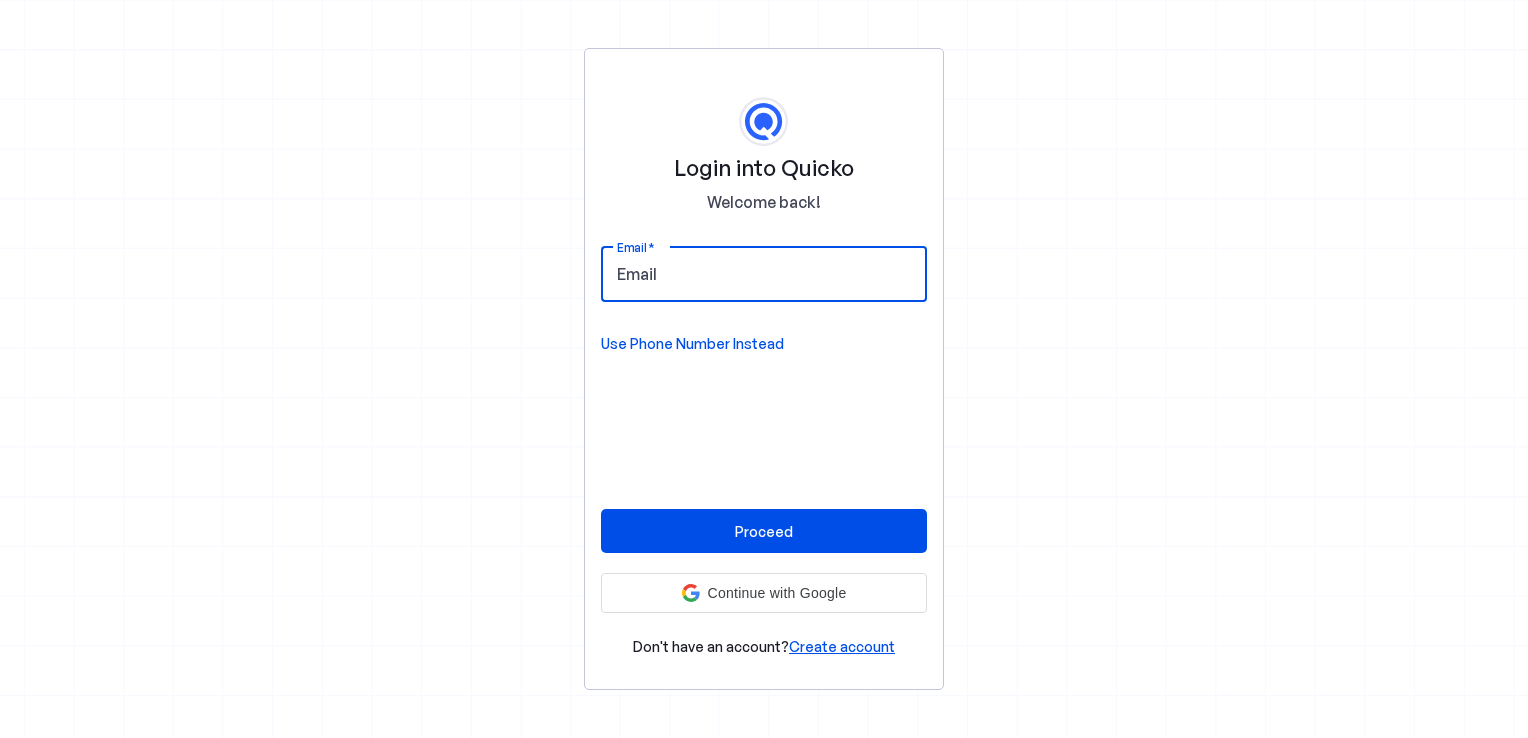 scroll, scrollTop: 0, scrollLeft: 0, axis: both 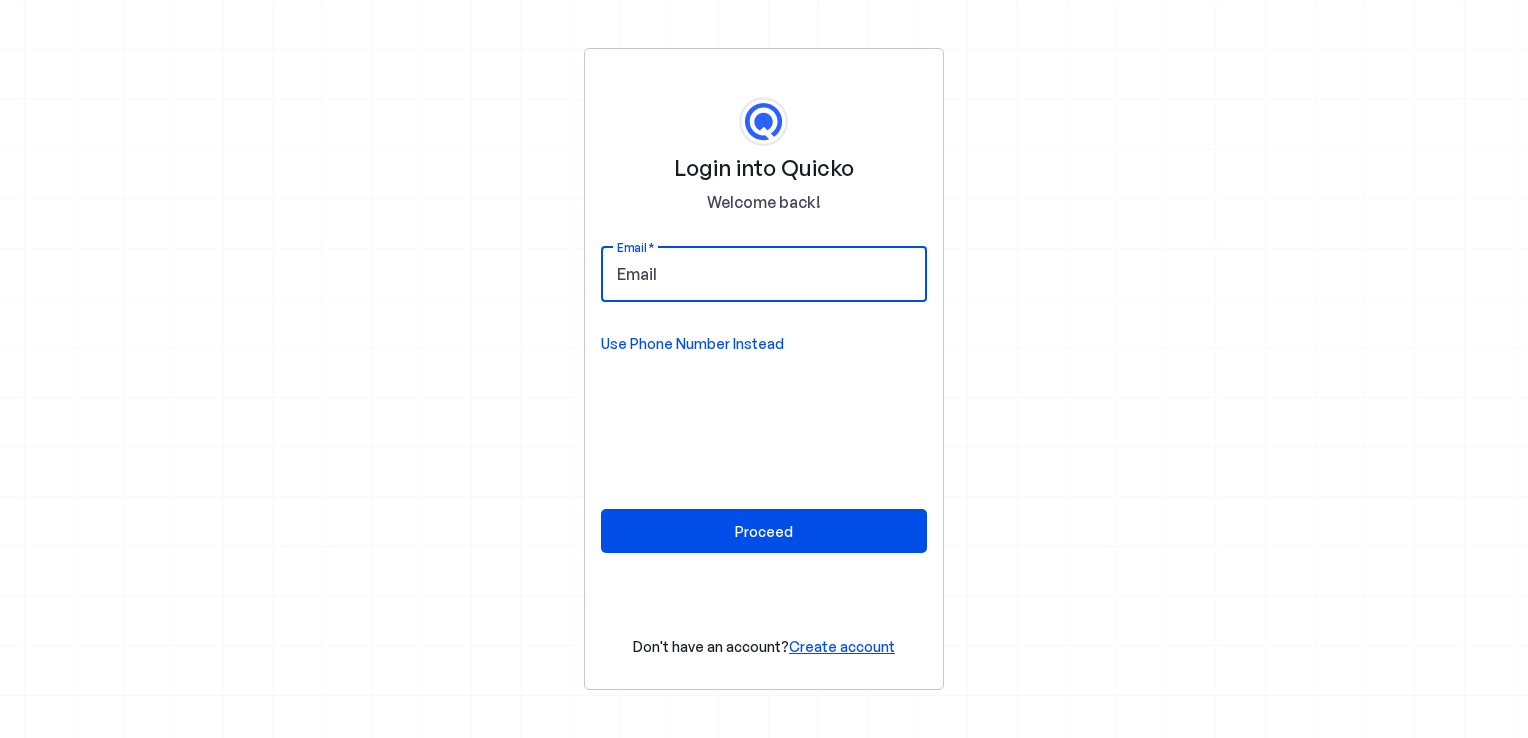 click on "Email" at bounding box center (764, 274) 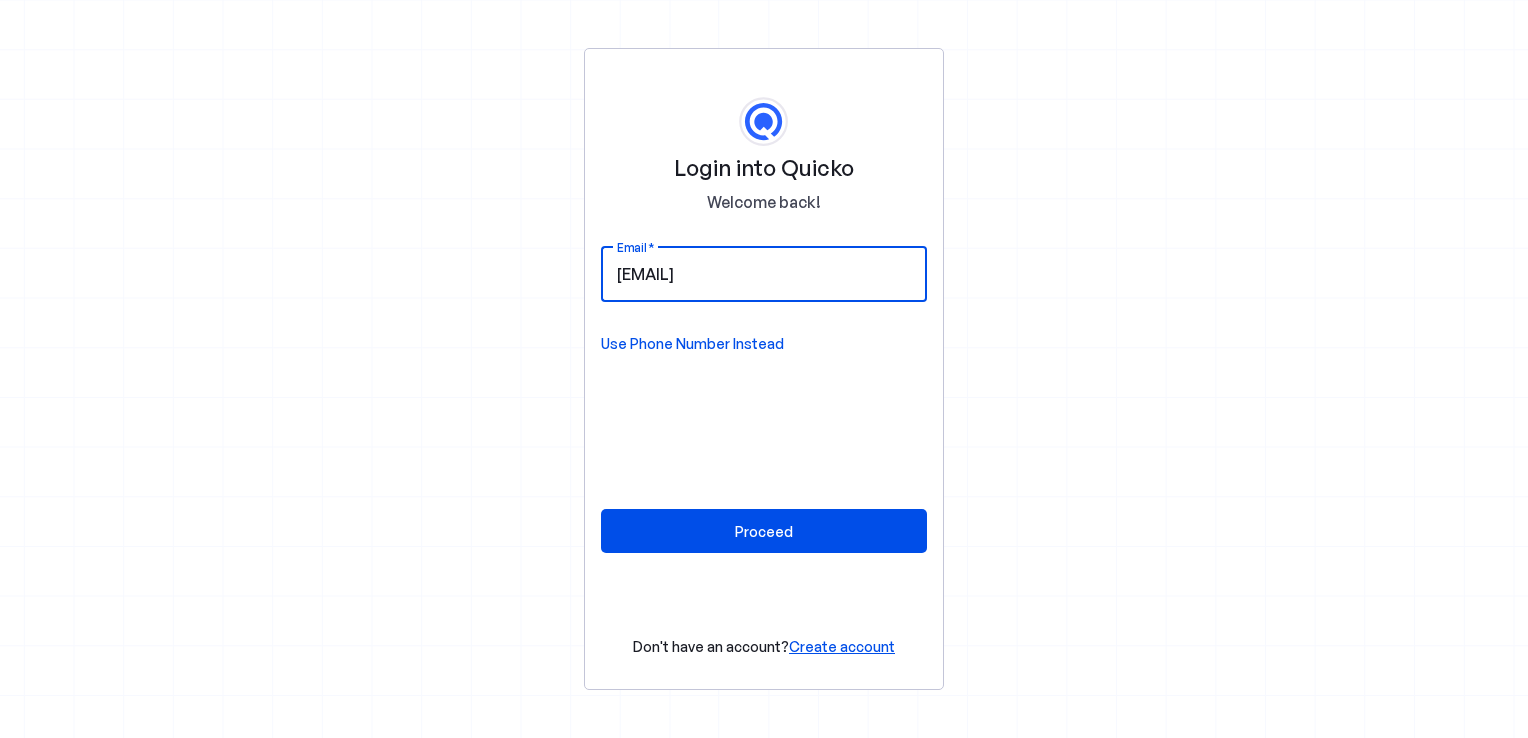 drag, startPoint x: 851, startPoint y: 278, endPoint x: 609, endPoint y: 277, distance: 242.00206 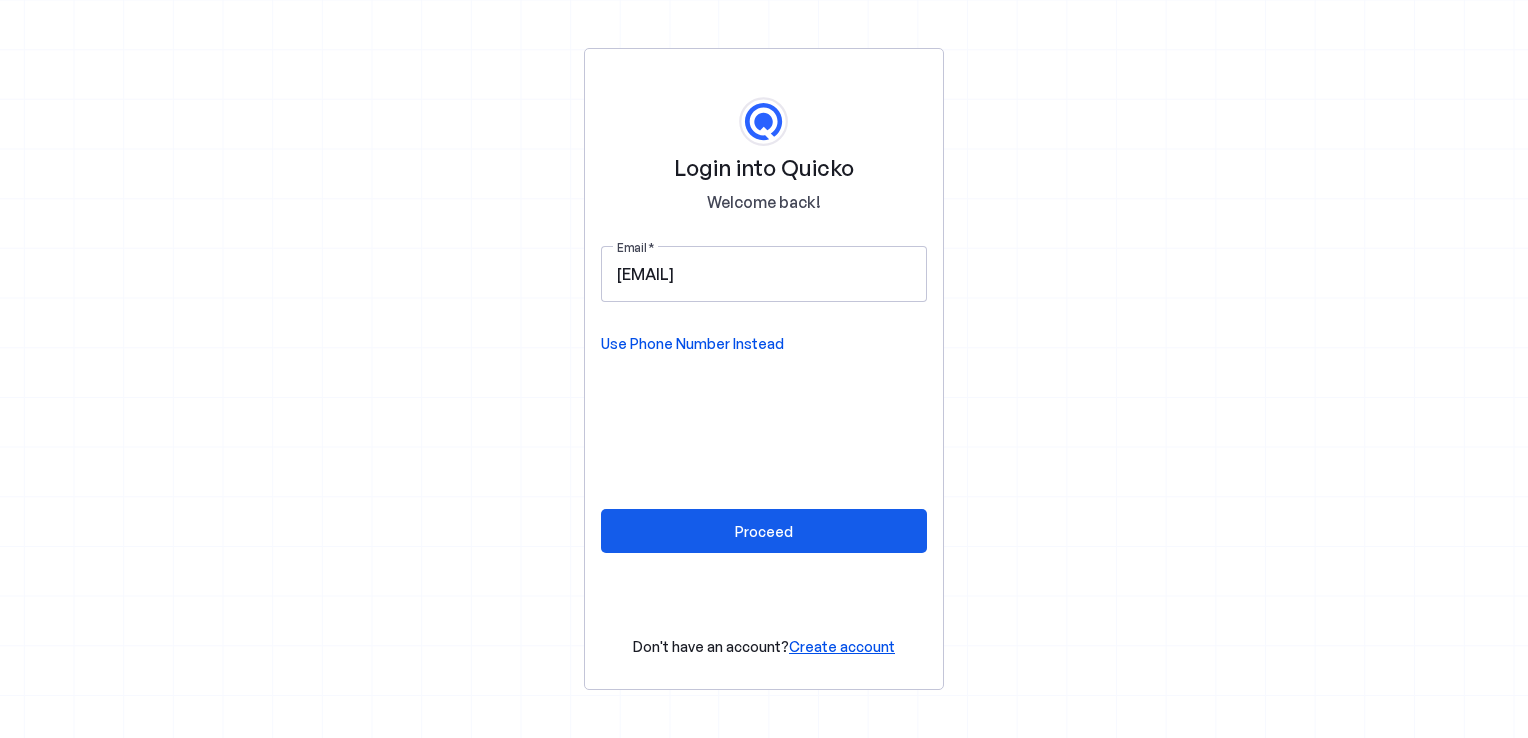 click at bounding box center [764, 531] 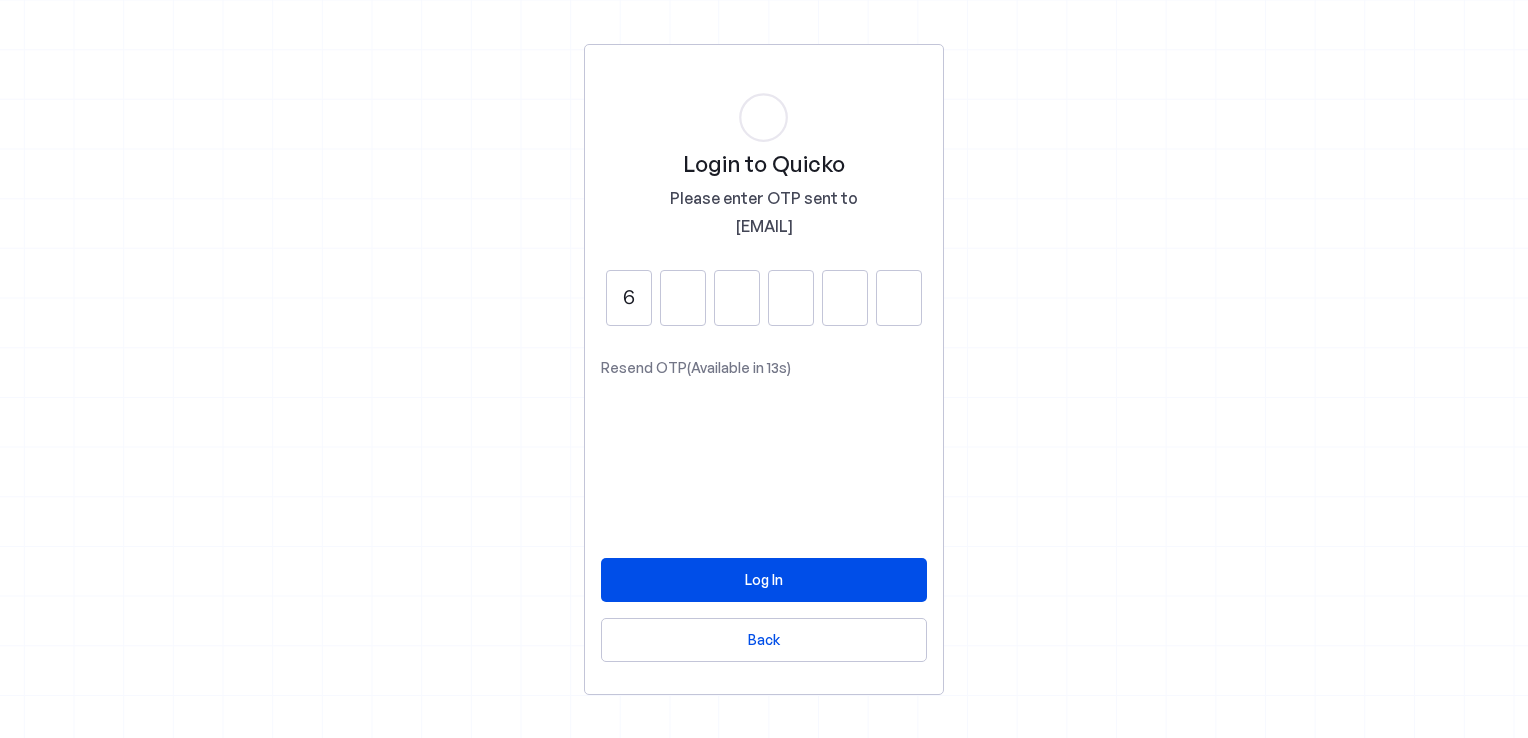 type on "6" 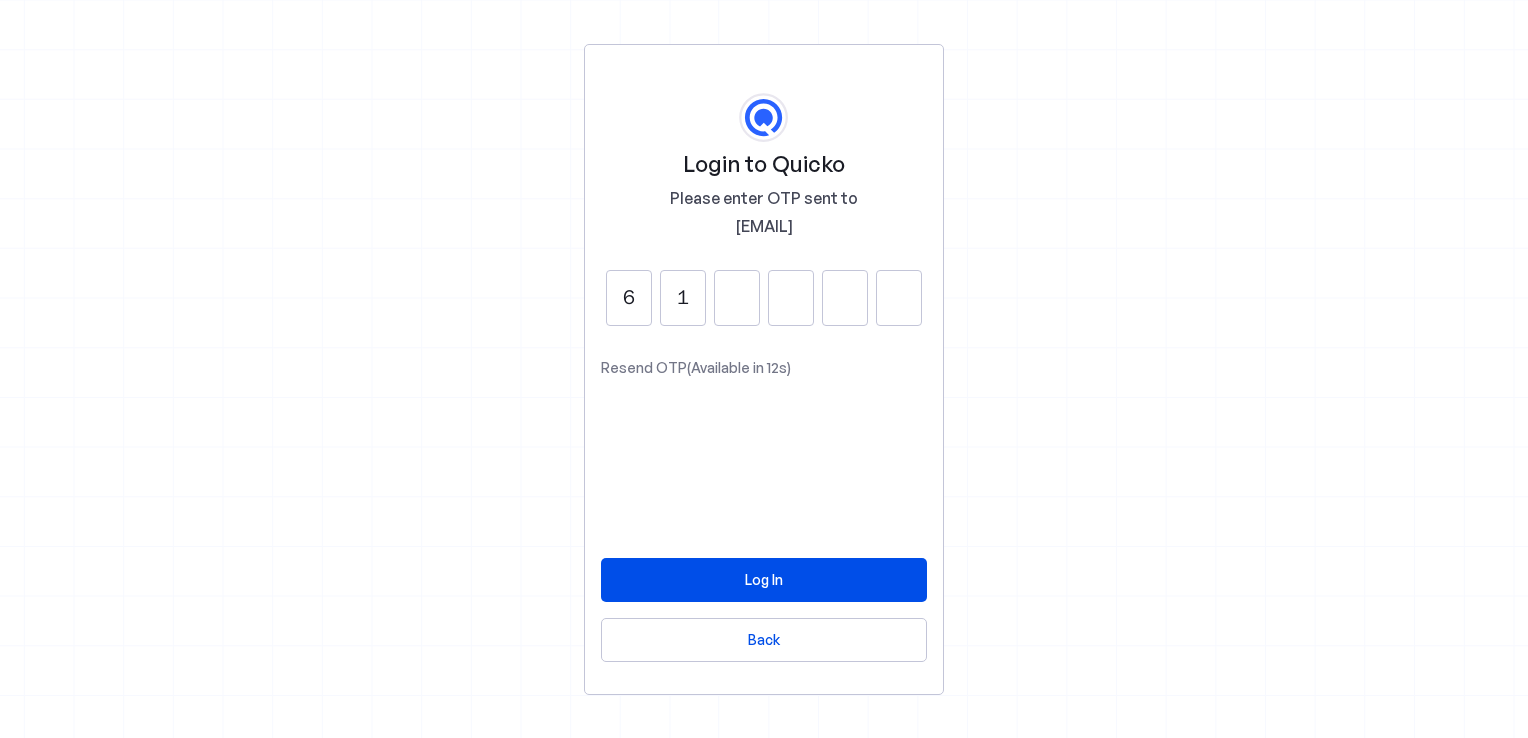type on "1" 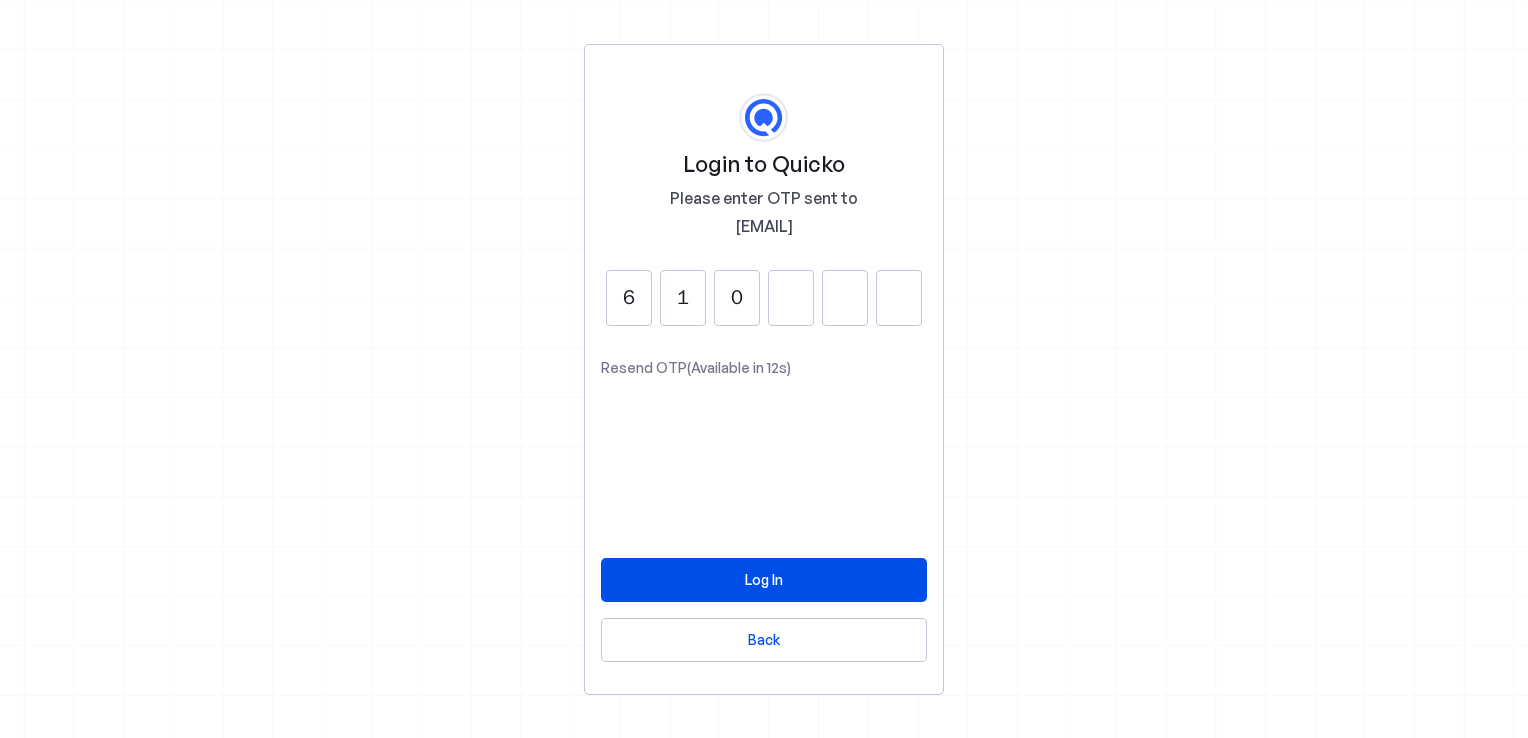 type on "0" 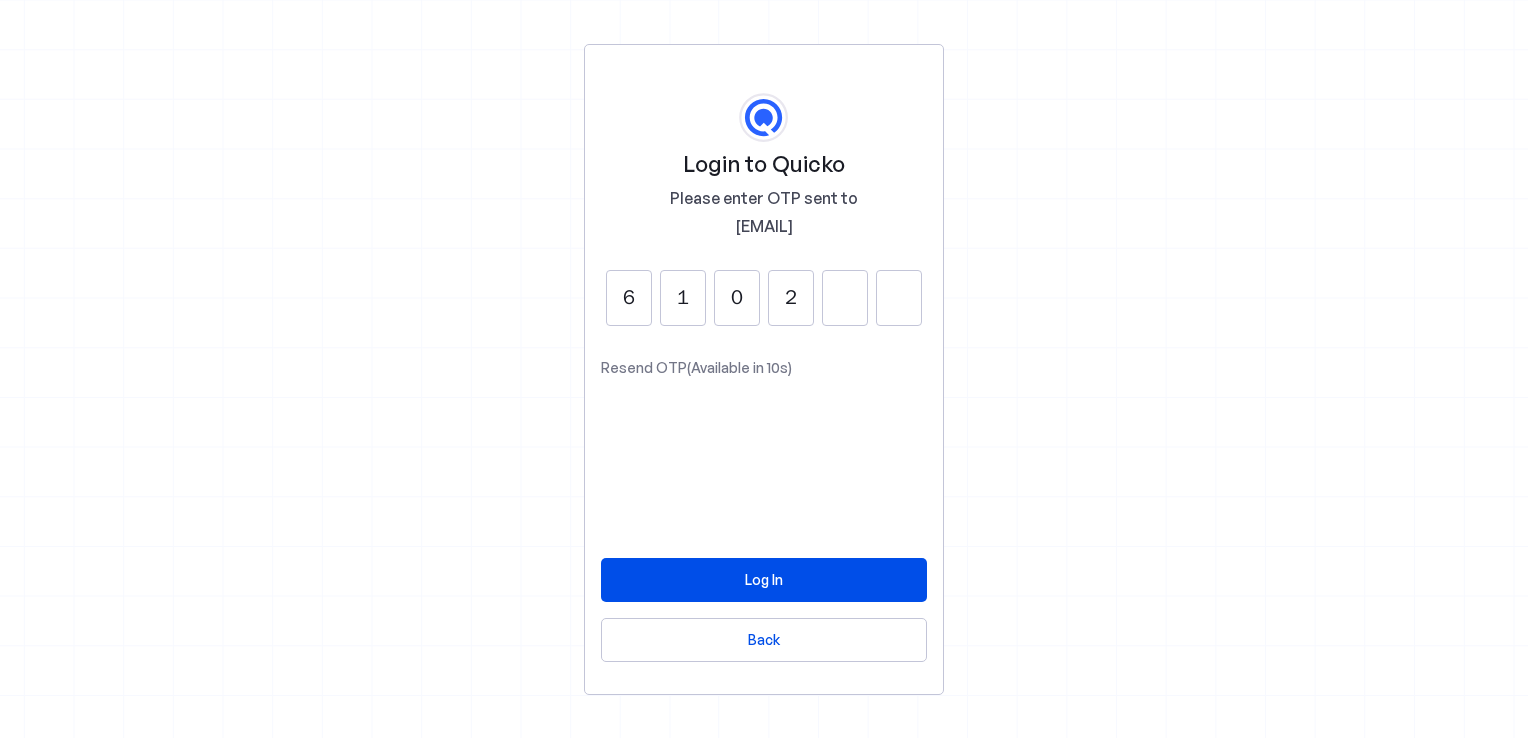 type on "2" 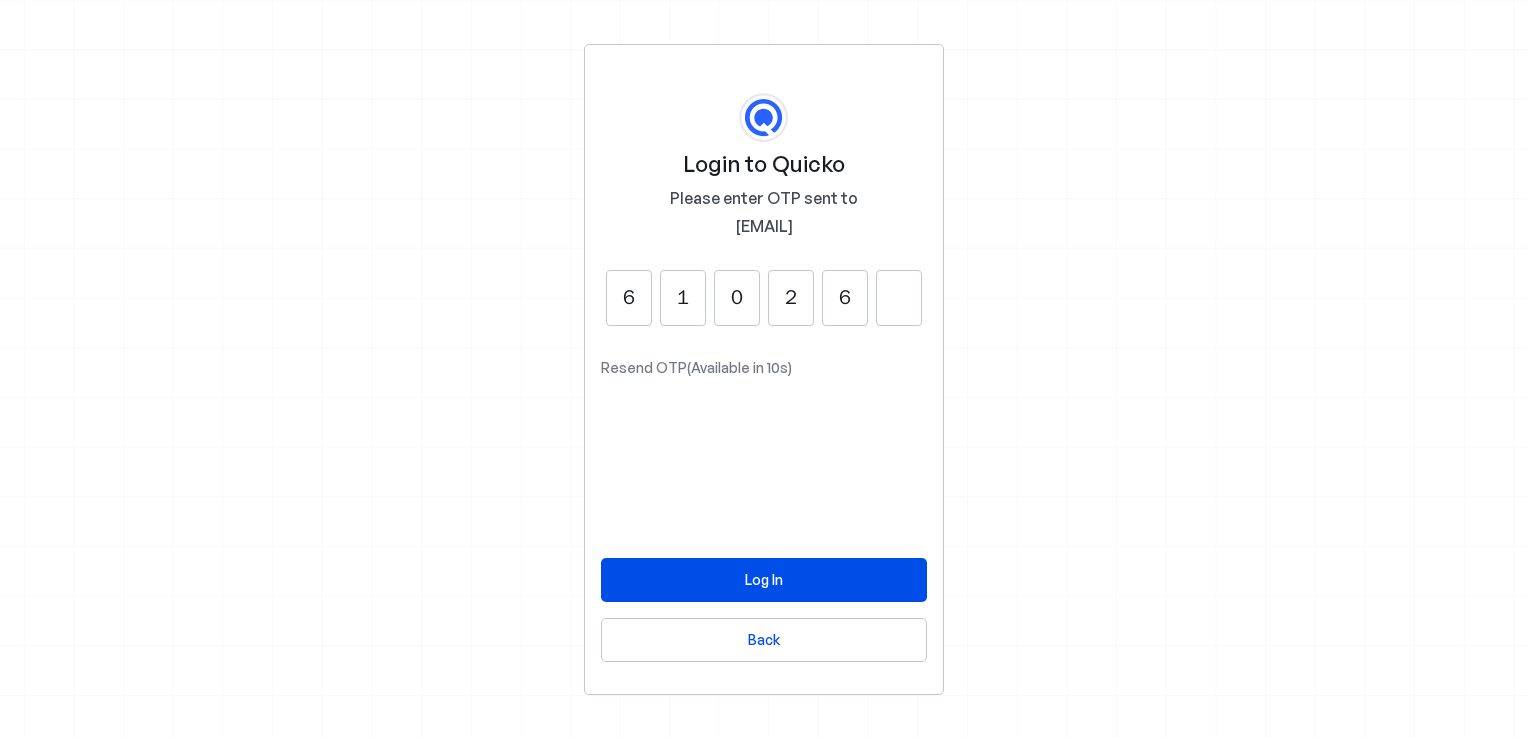 type on "6" 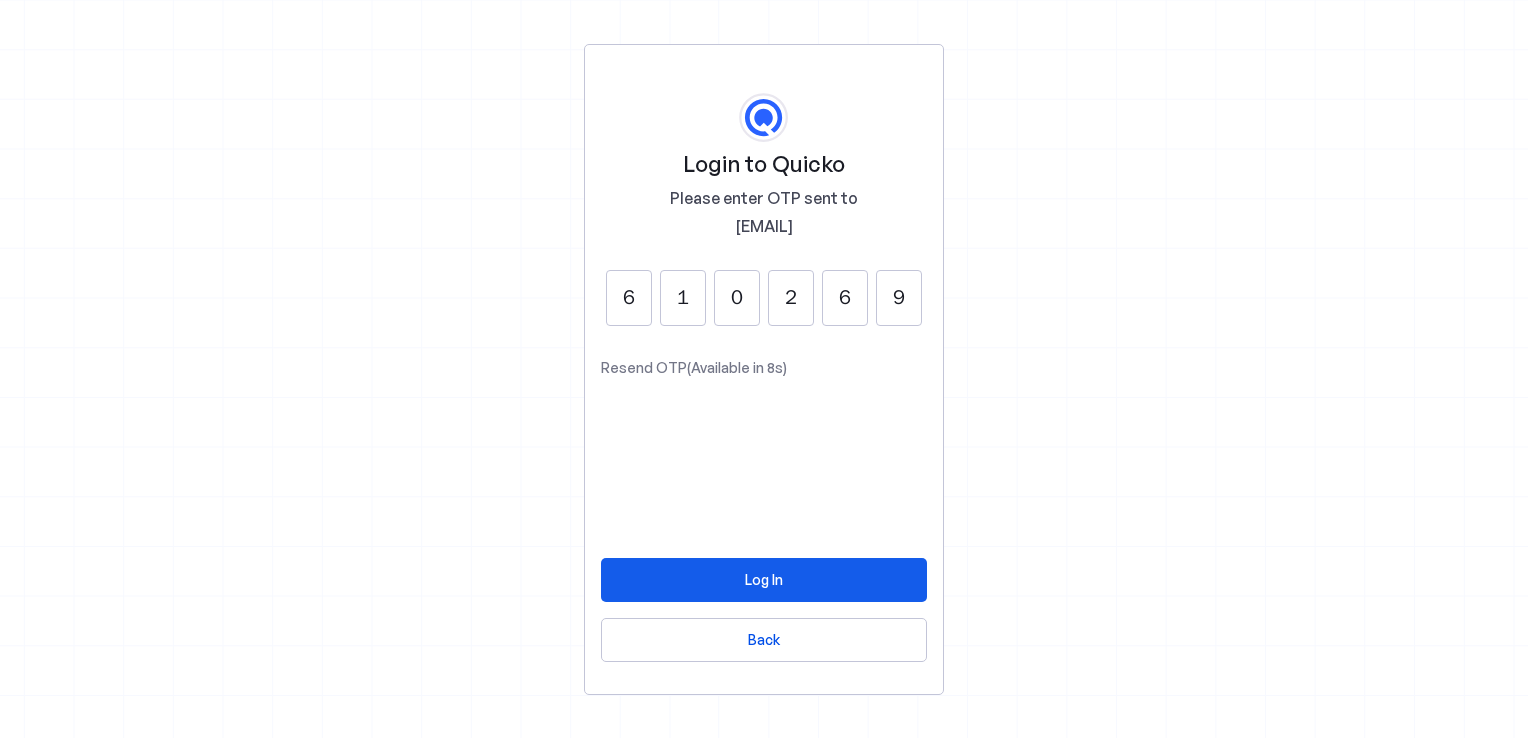 type on "9" 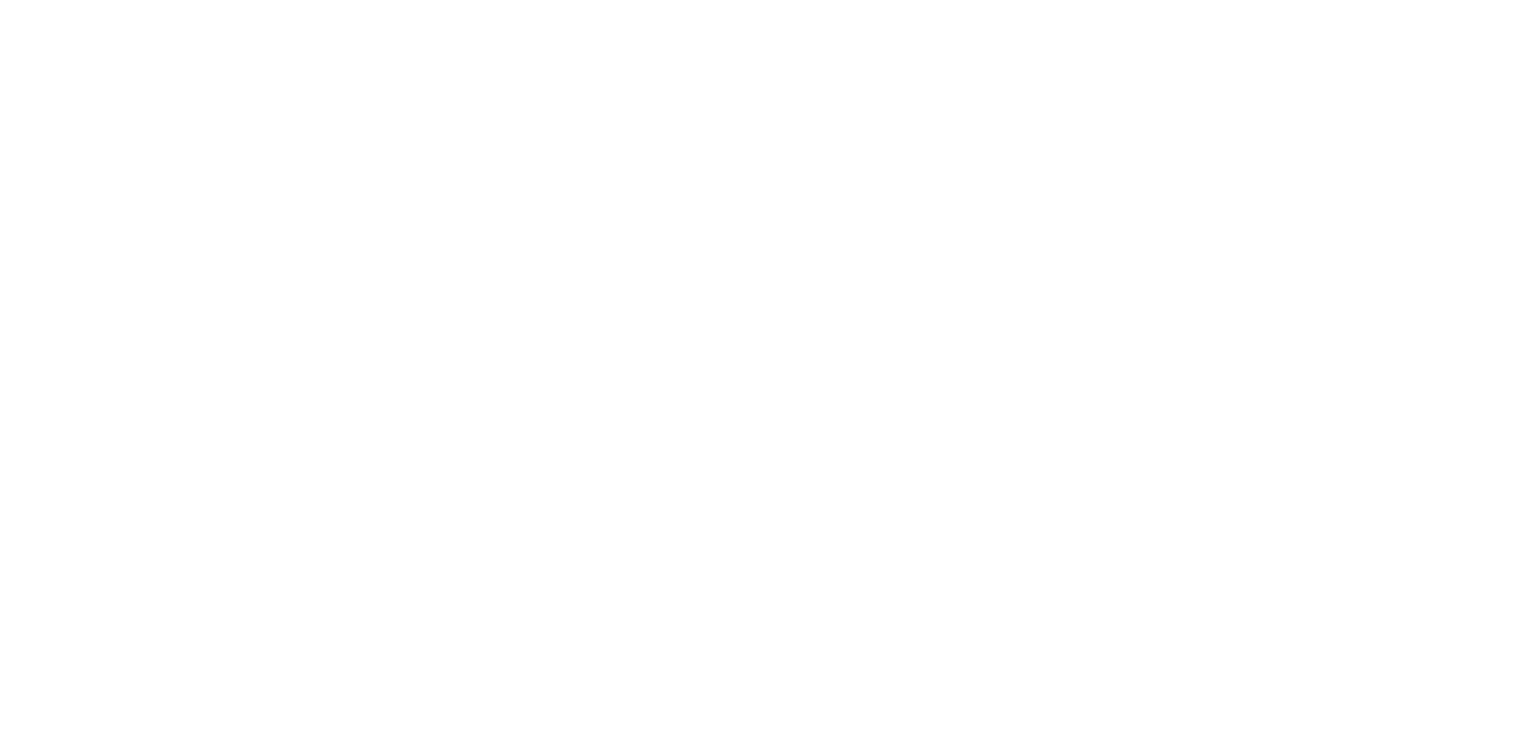 scroll, scrollTop: 0, scrollLeft: 0, axis: both 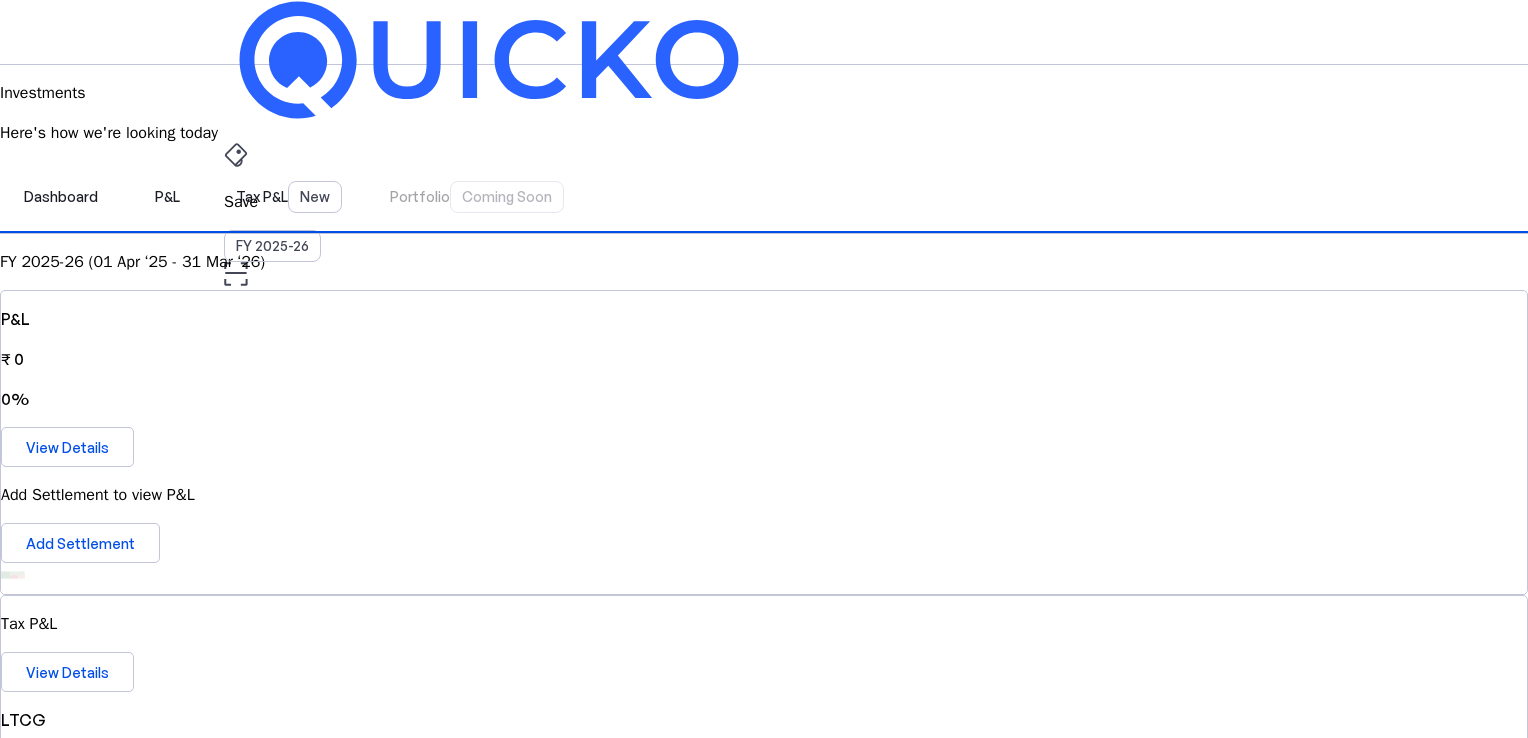 click on "Save" at bounding box center (764, 202) 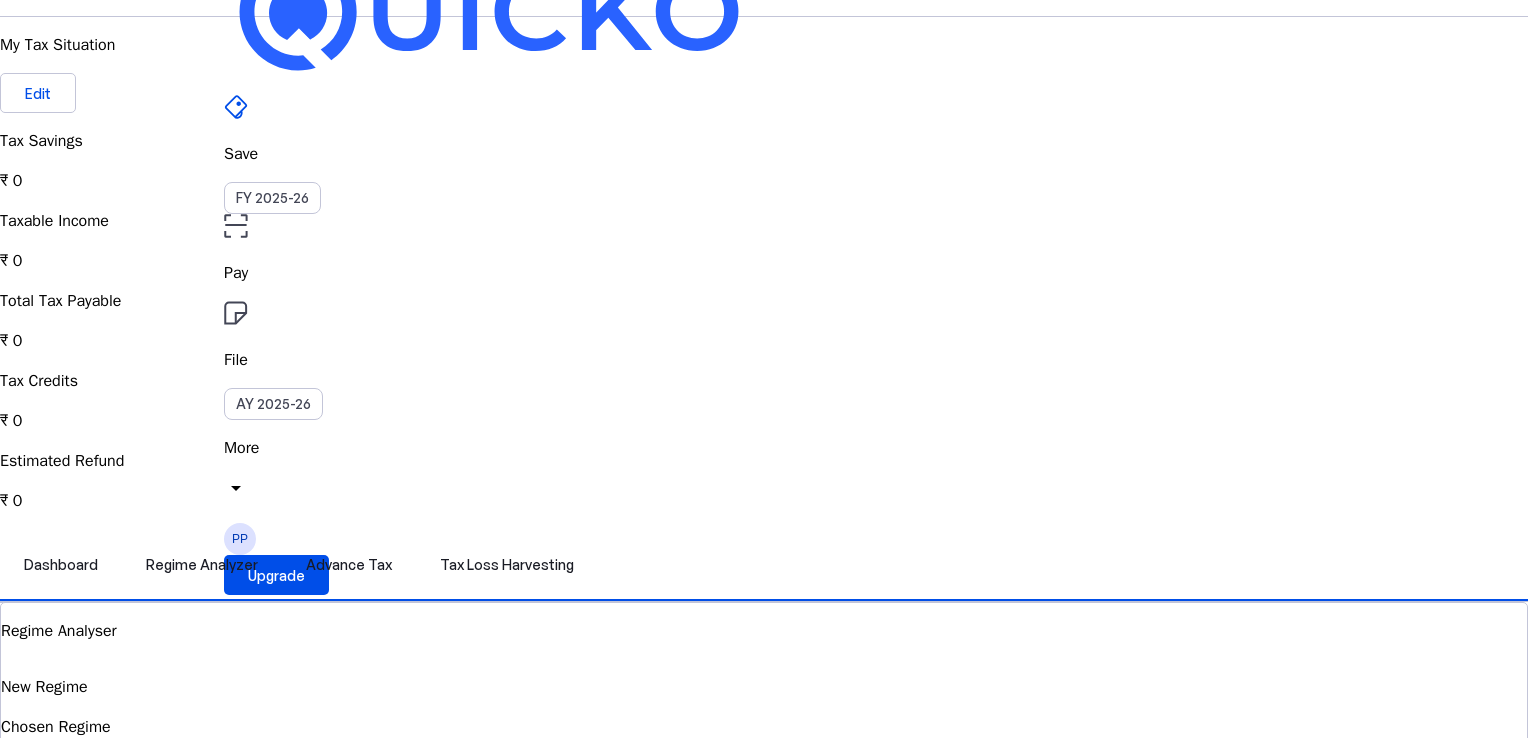 scroll, scrollTop: 0, scrollLeft: 0, axis: both 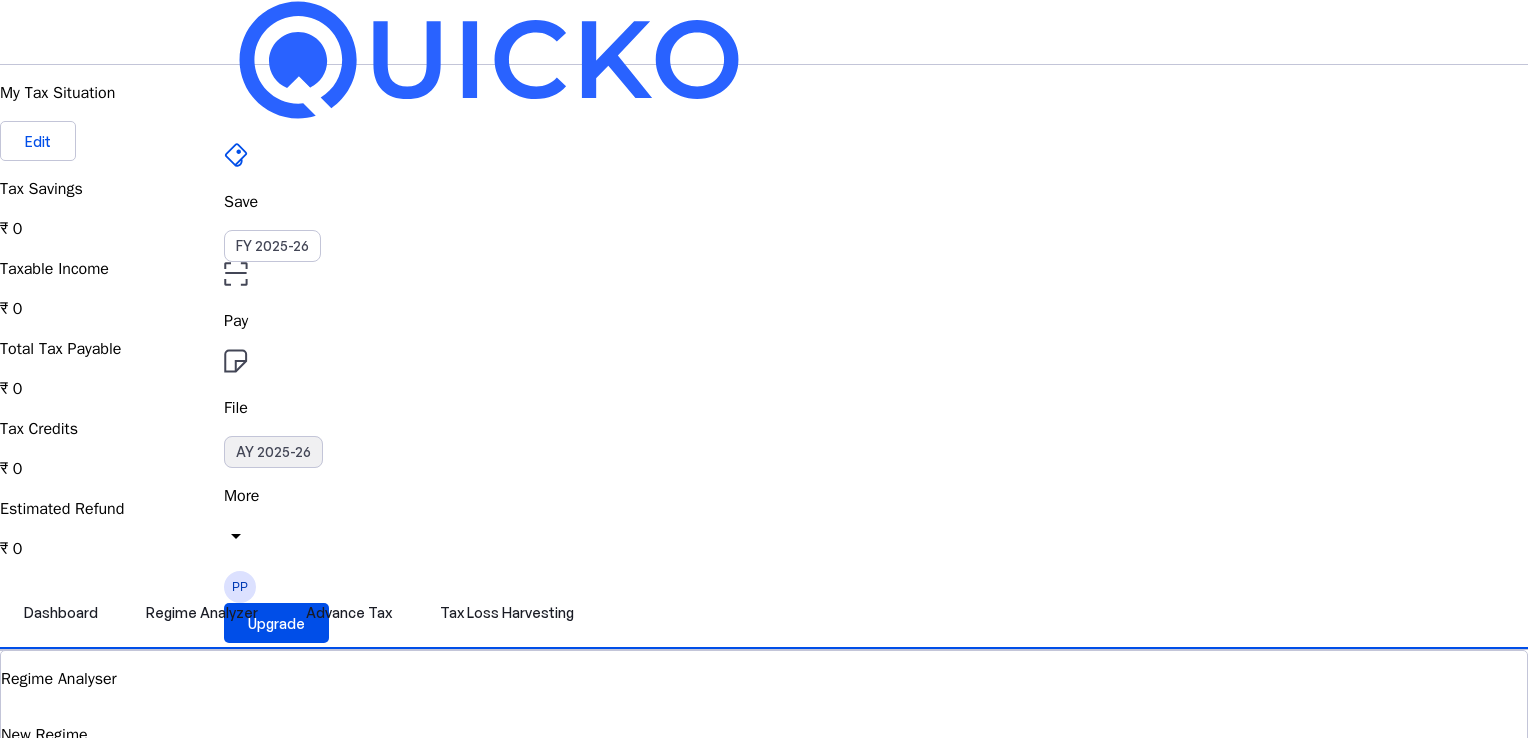 click on "AY 2025-26" at bounding box center [273, 452] 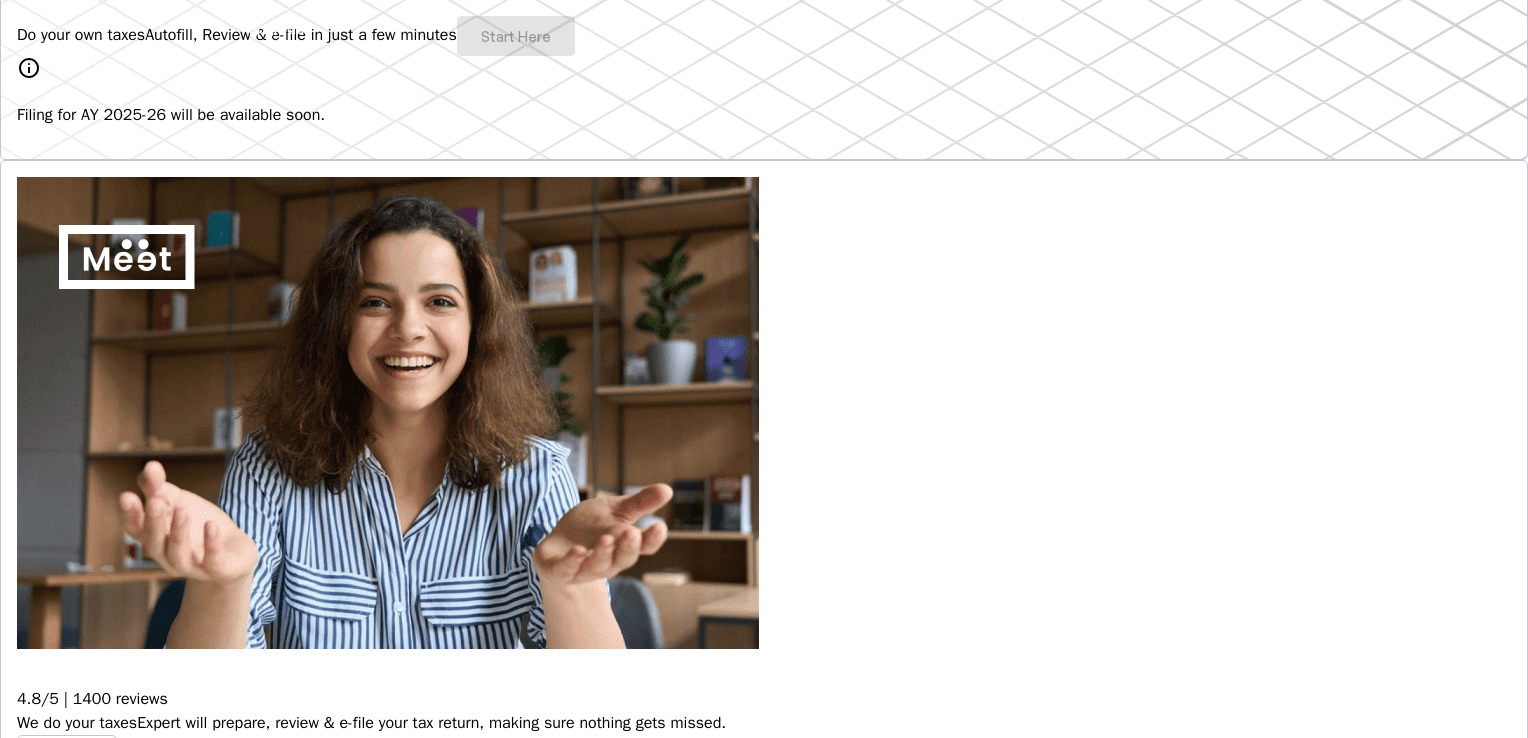 scroll, scrollTop: 700, scrollLeft: 0, axis: vertical 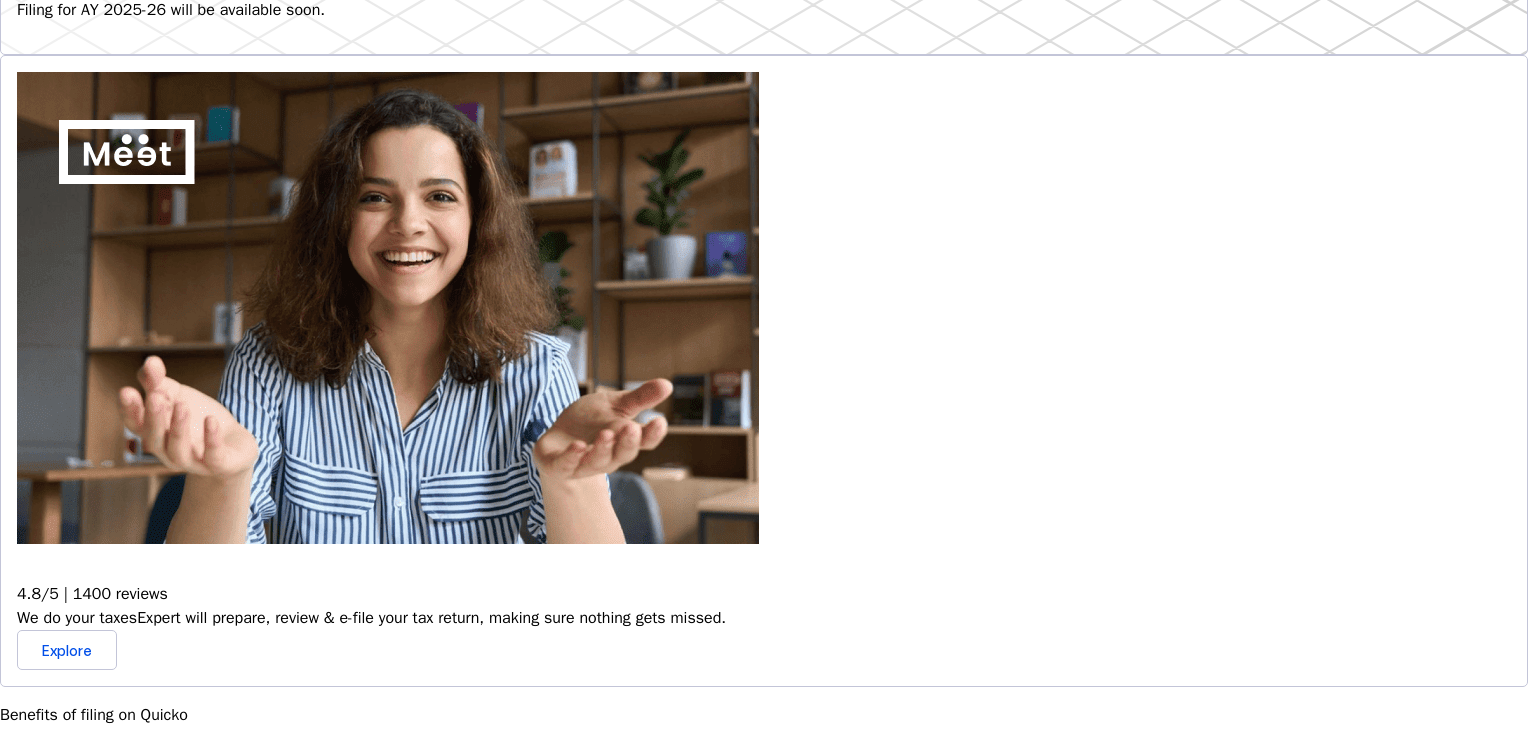 click at bounding box center (30, 981) 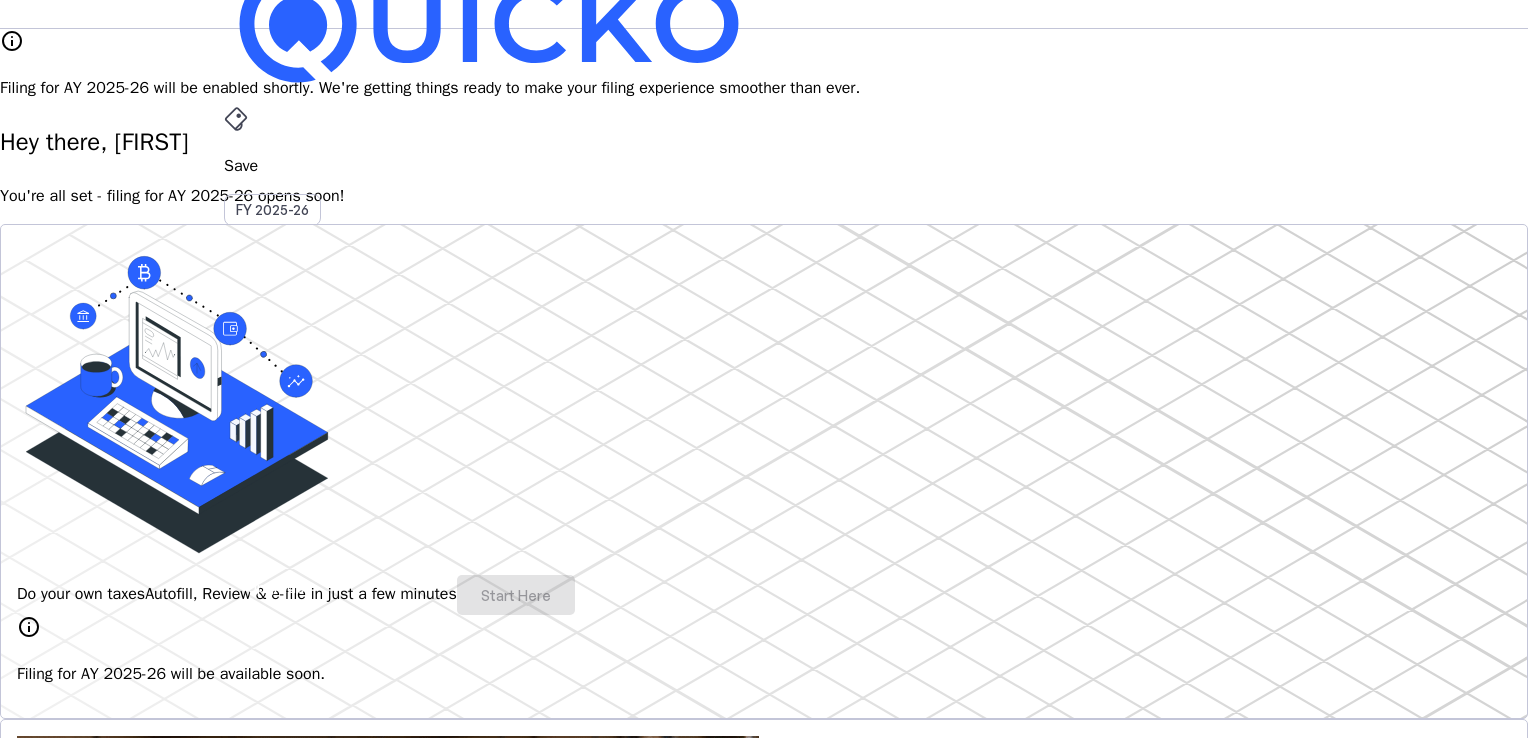 scroll, scrollTop: 0, scrollLeft: 0, axis: both 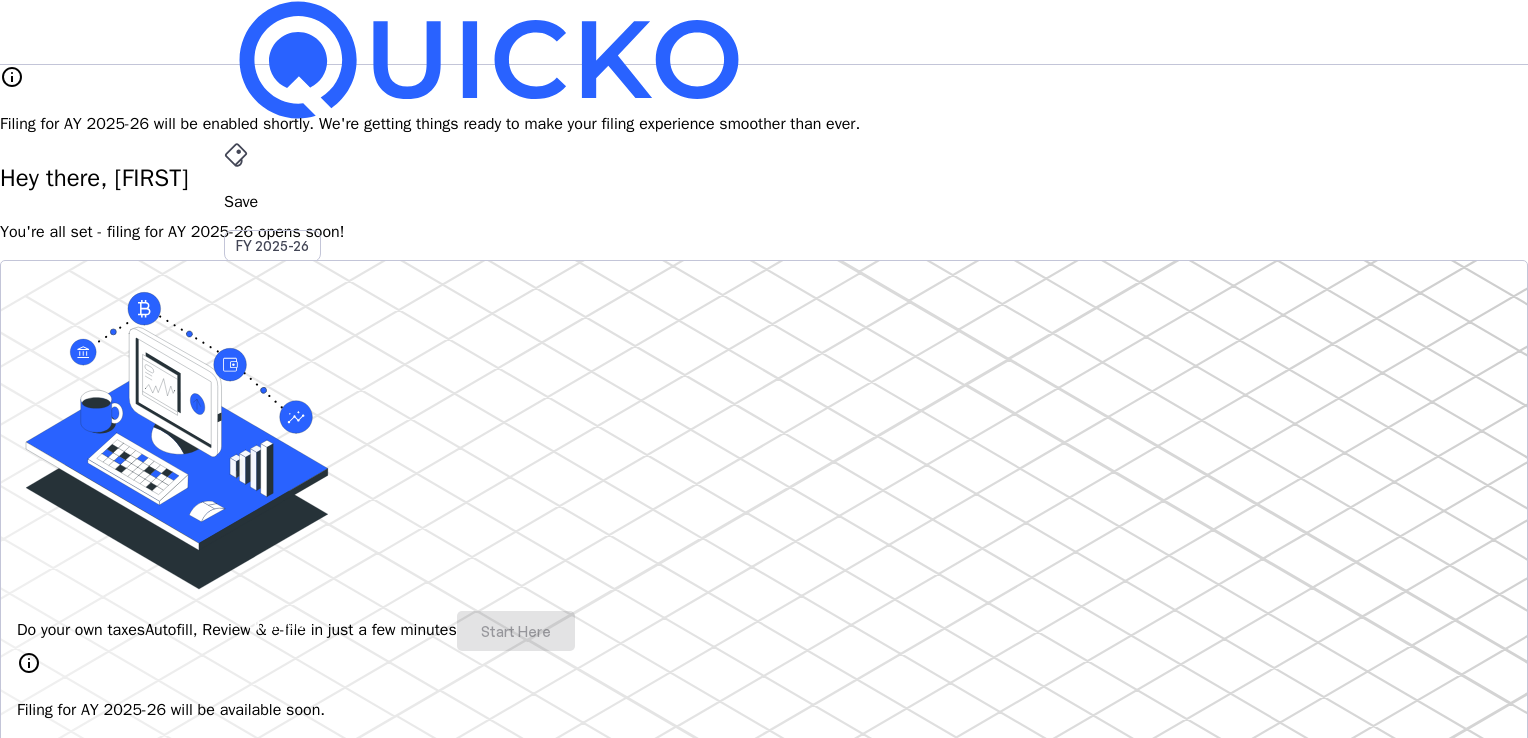 click on "More" at bounding box center [764, 496] 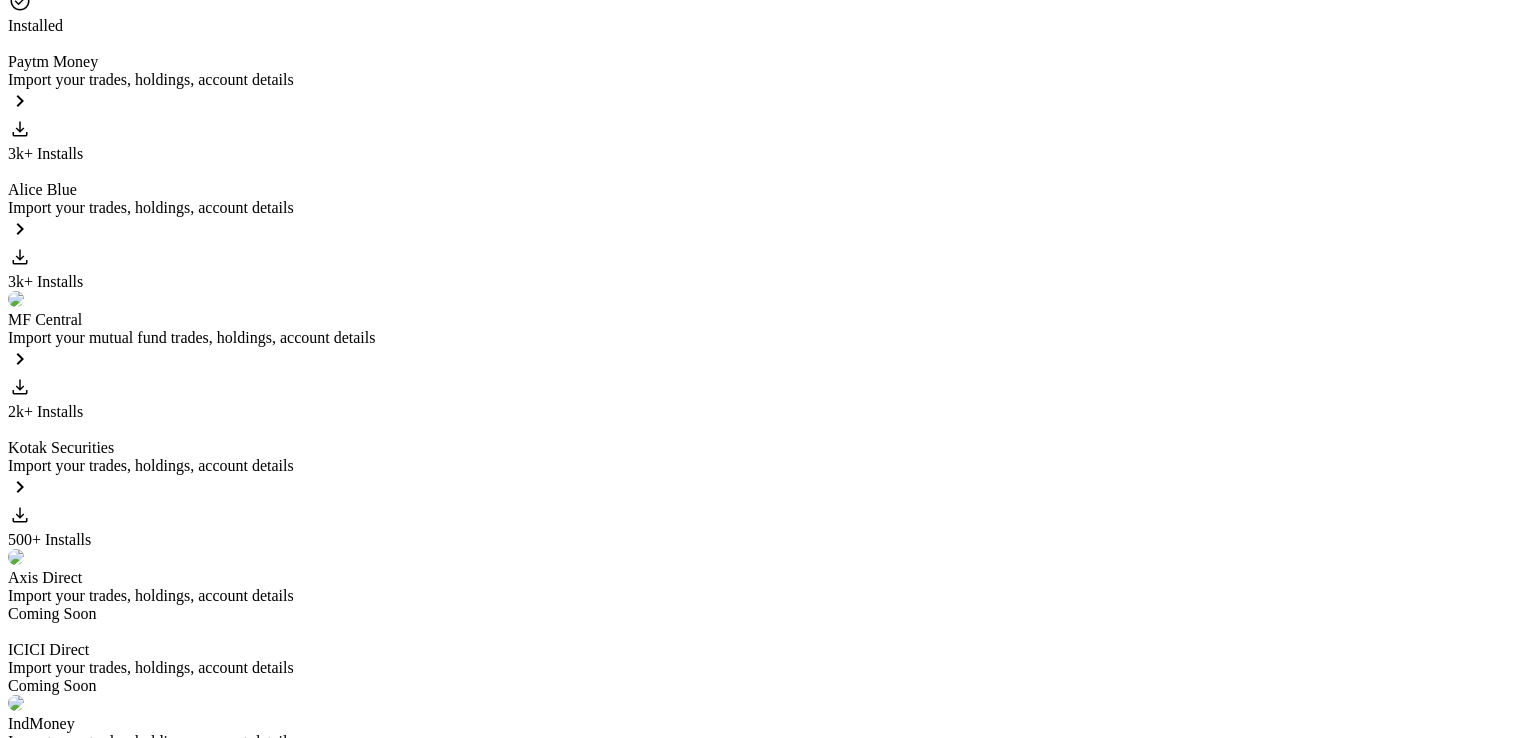 scroll, scrollTop: 1608, scrollLeft: 0, axis: vertical 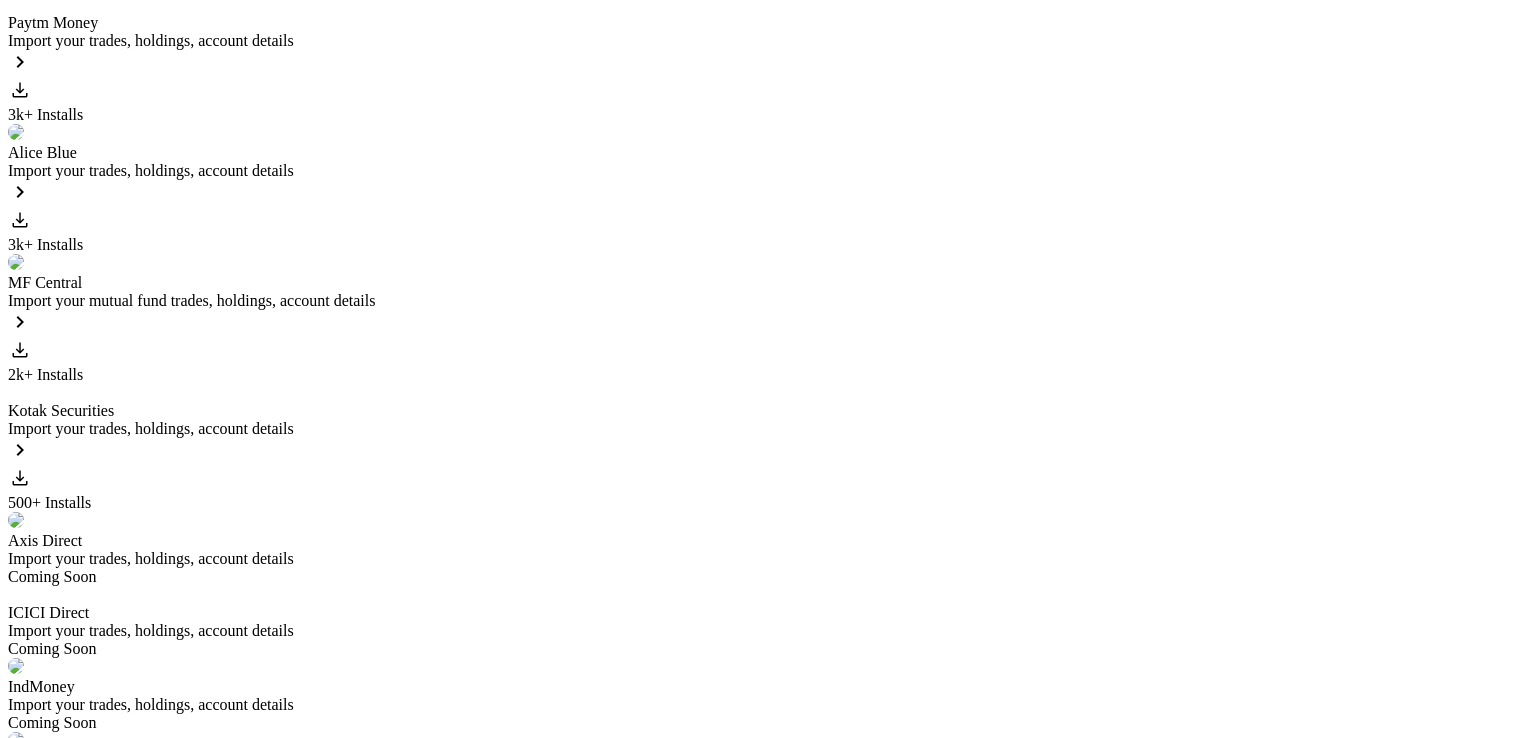 click on "Coming Soon" at bounding box center [764, 577] 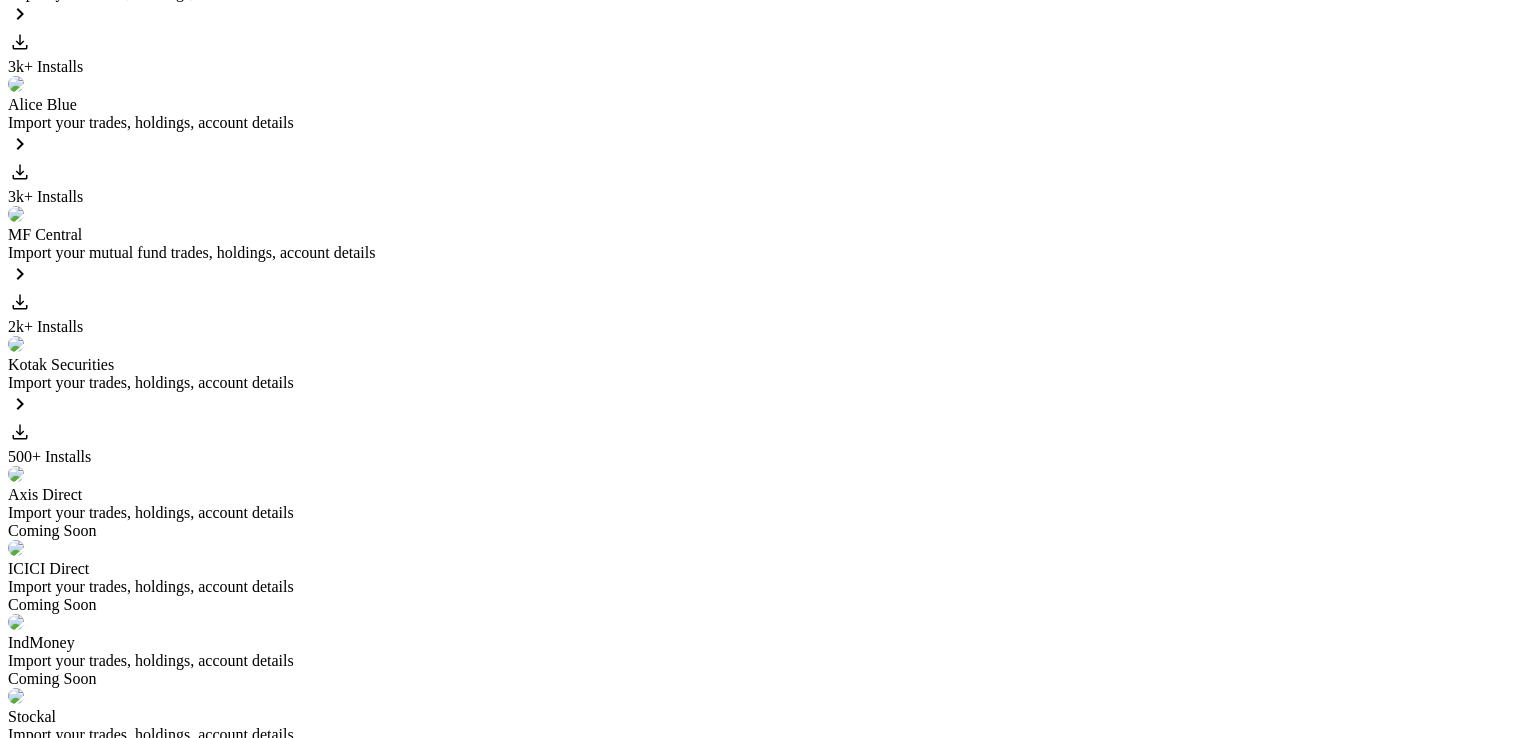 scroll, scrollTop: 1708, scrollLeft: 0, axis: vertical 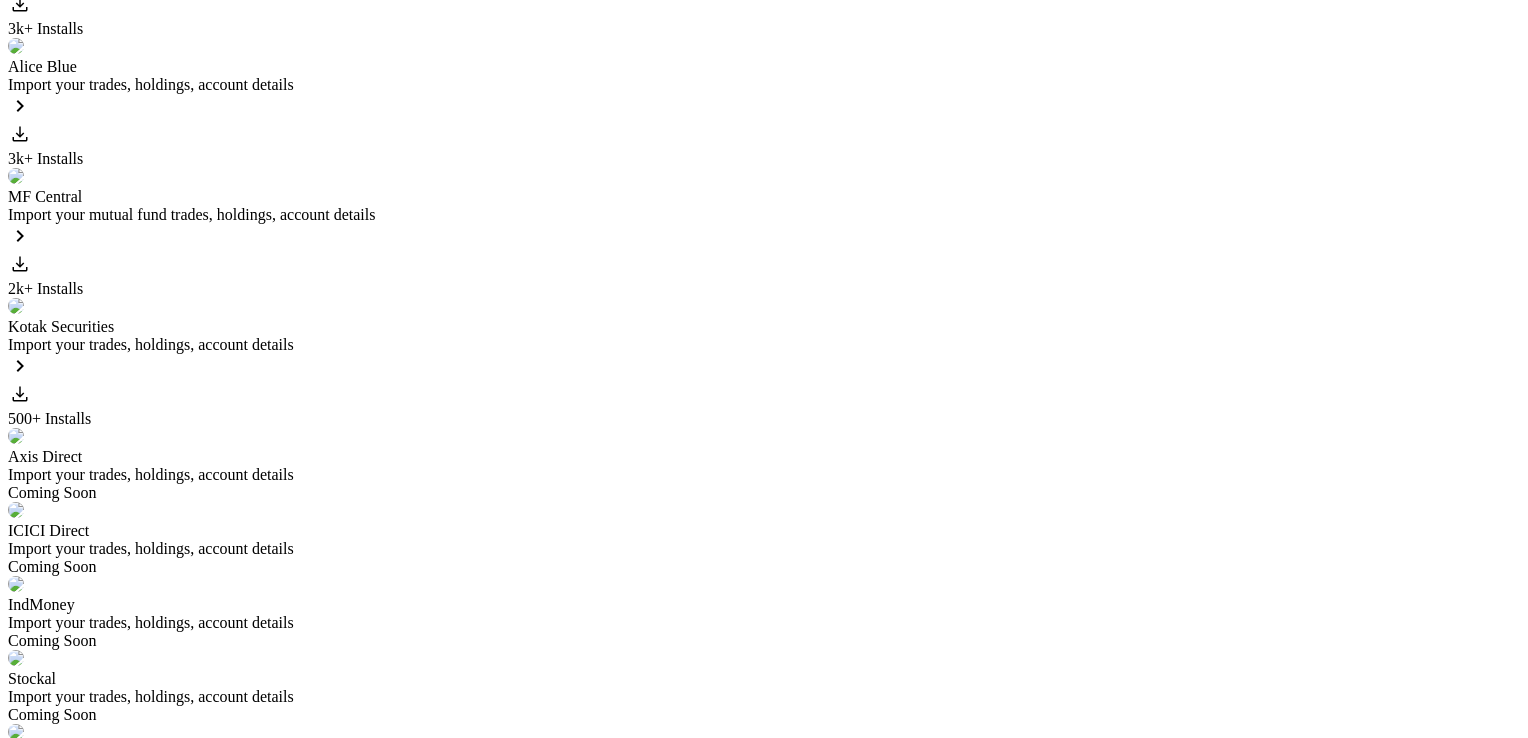 click on "Coming Soon" at bounding box center [764, 493] 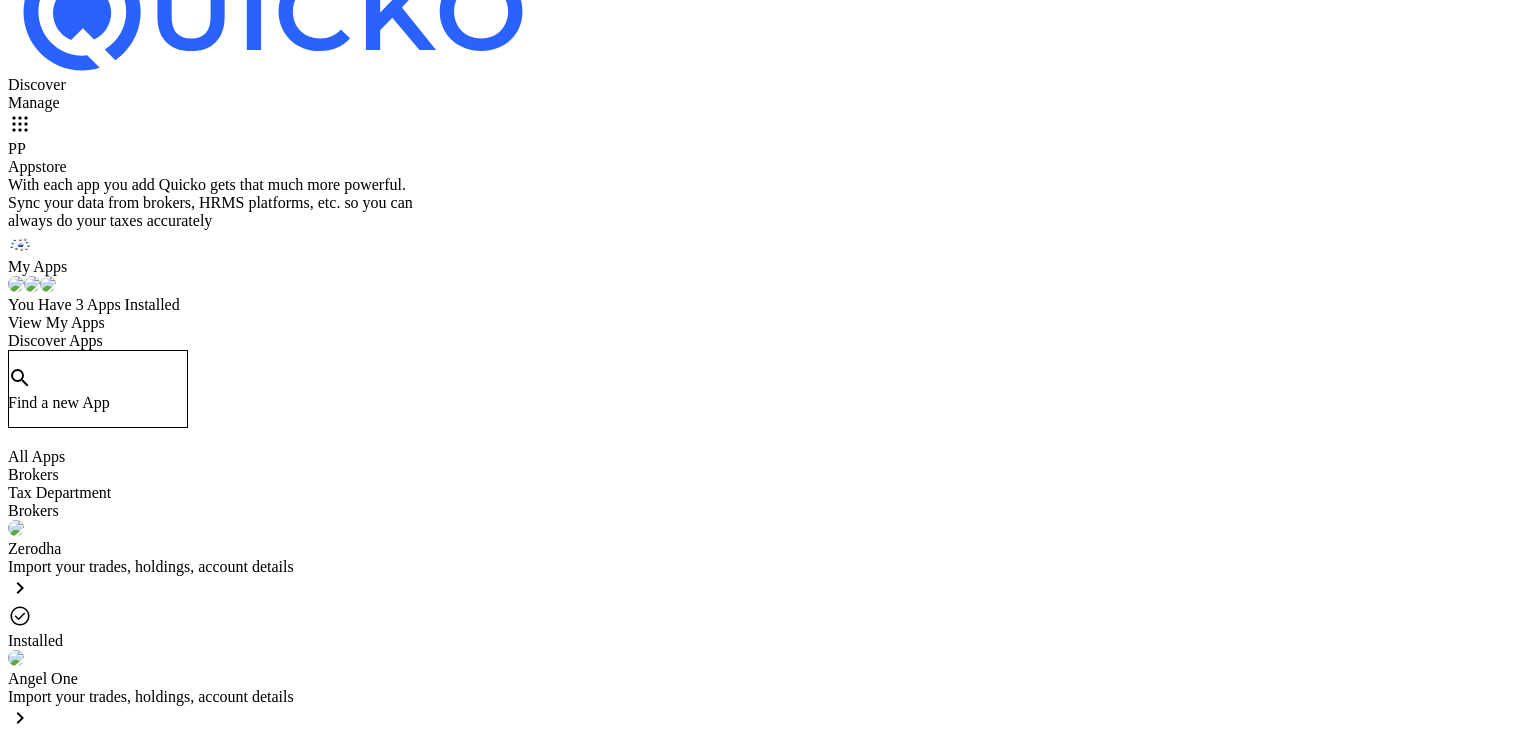 scroll, scrollTop: 0, scrollLeft: 0, axis: both 